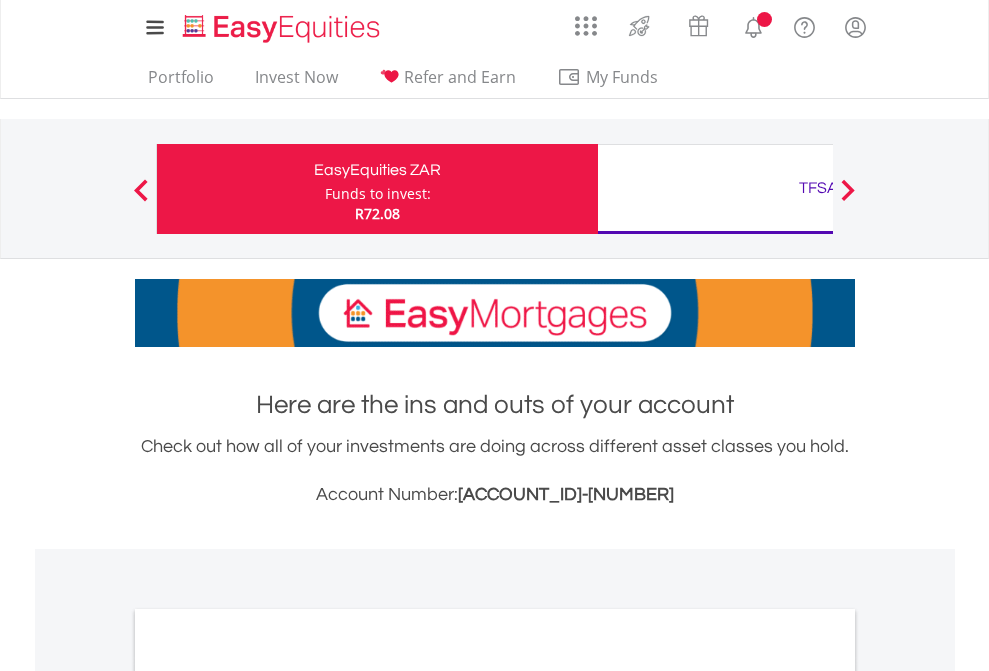 scroll, scrollTop: 0, scrollLeft: 0, axis: both 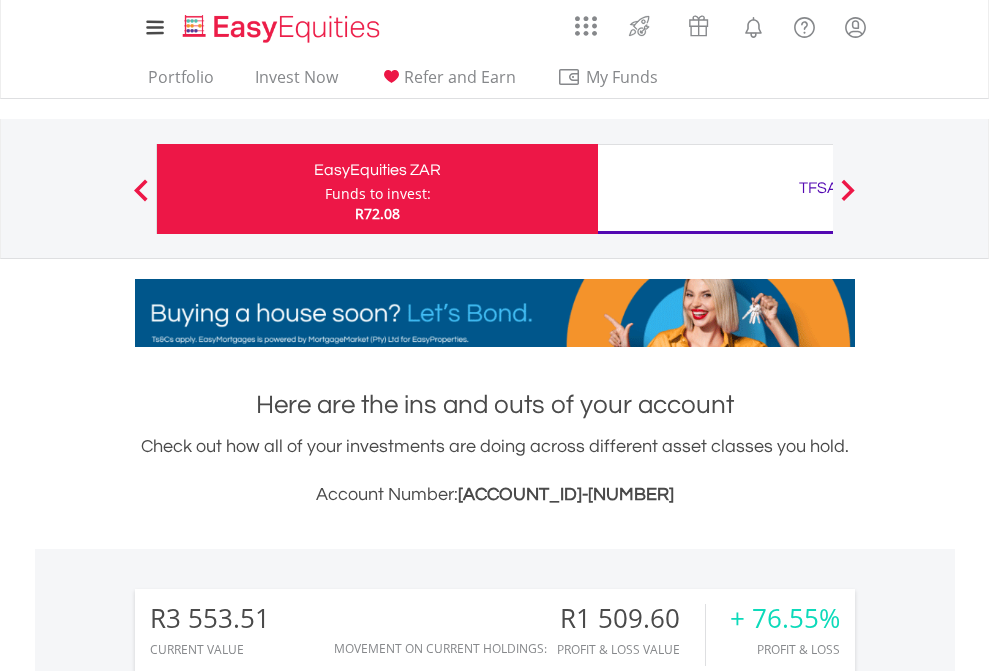 click on "Funds to invest:" at bounding box center (378, 194) 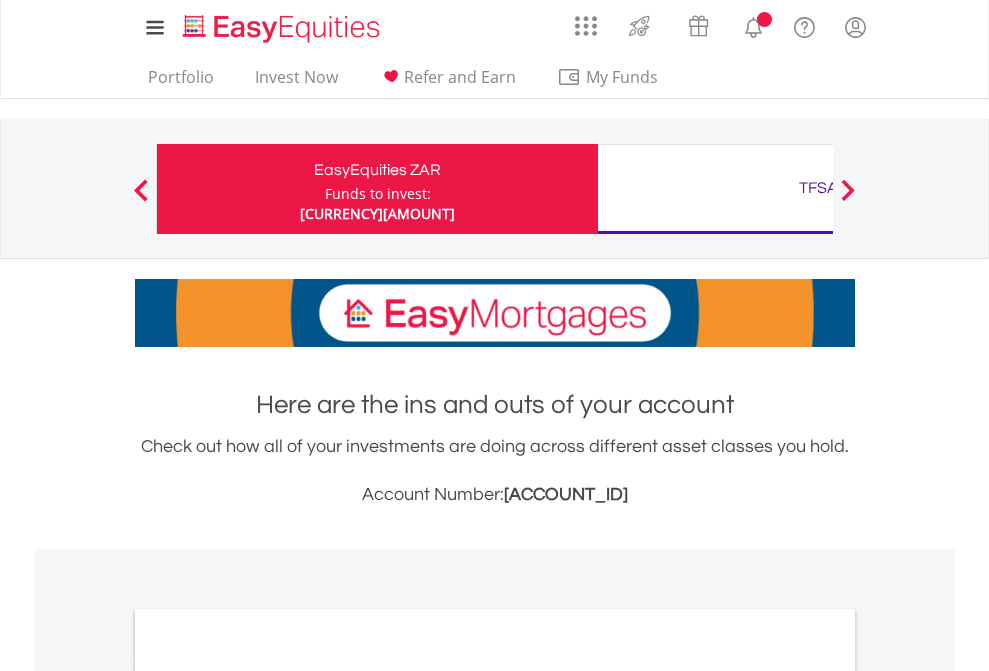 scroll, scrollTop: 0, scrollLeft: 0, axis: both 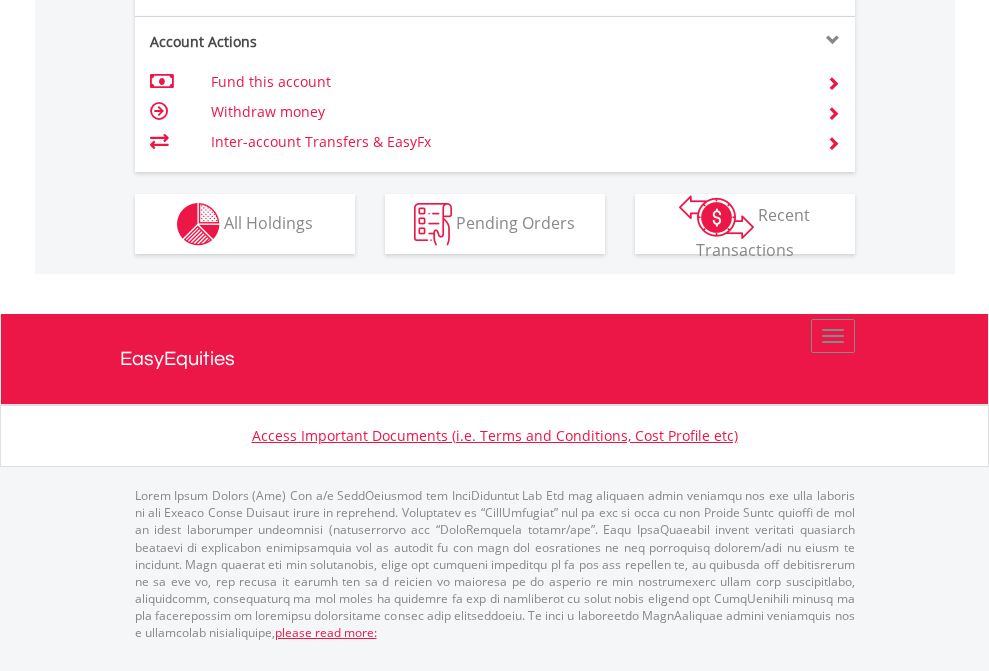 click on "Investment types" at bounding box center [706, -337] 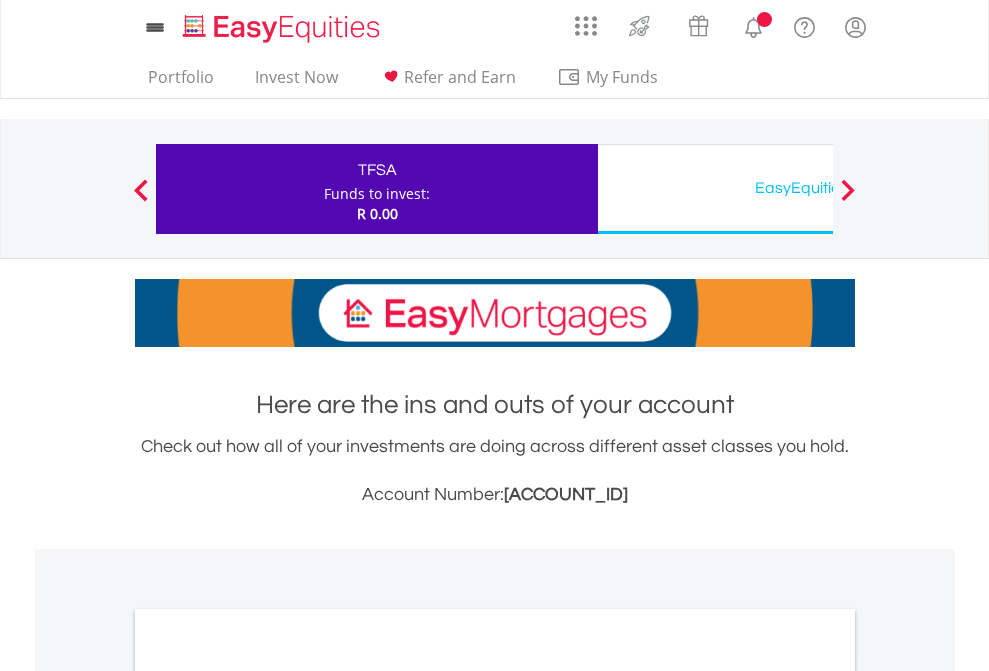 scroll, scrollTop: 0, scrollLeft: 0, axis: both 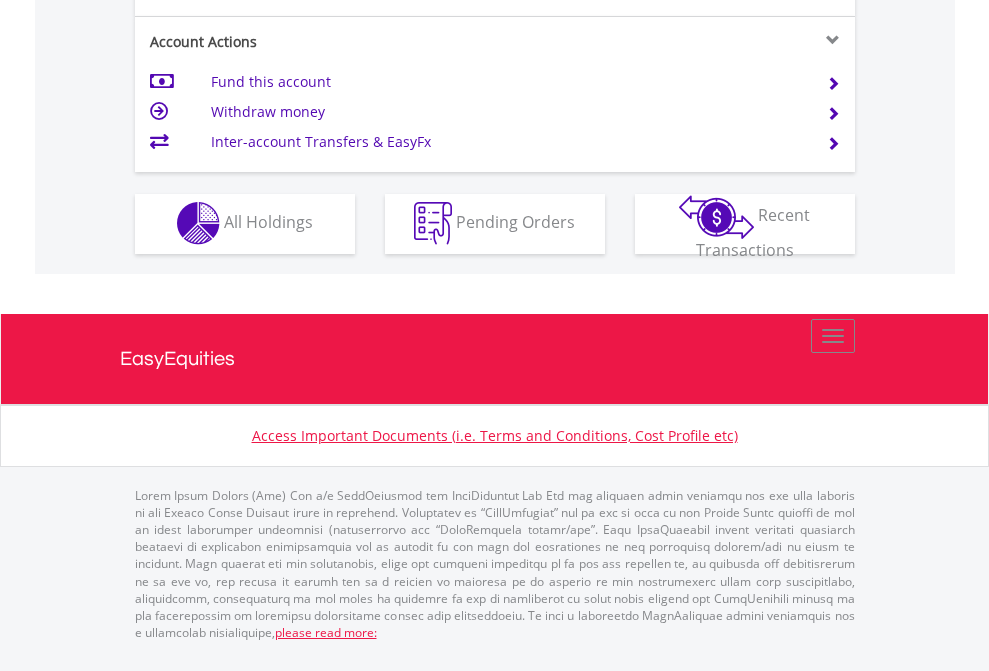 click on "Investment types" at bounding box center (706, -353) 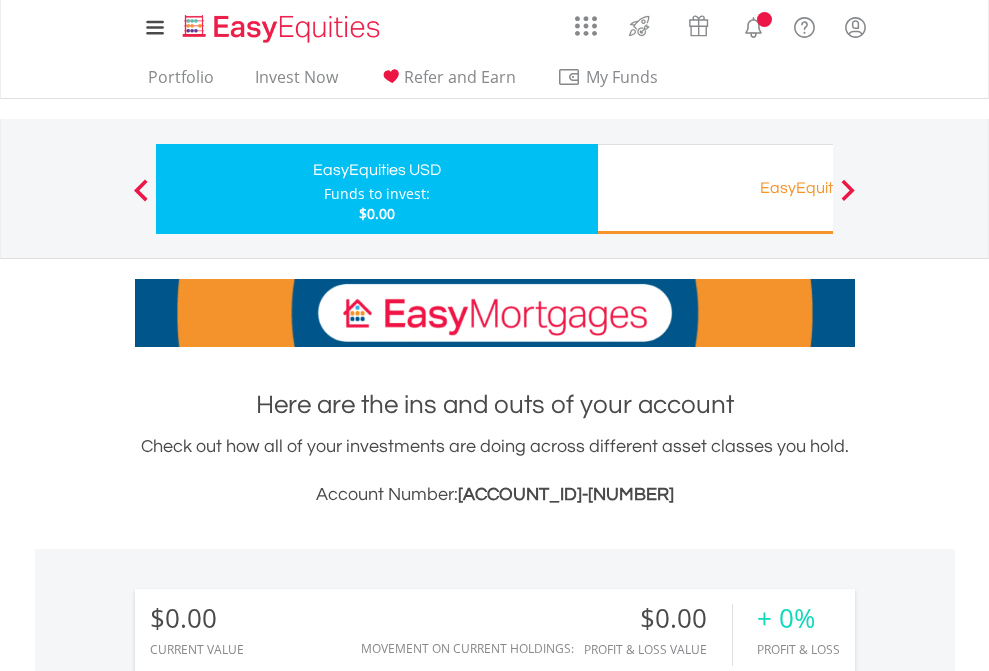 scroll, scrollTop: 0, scrollLeft: 0, axis: both 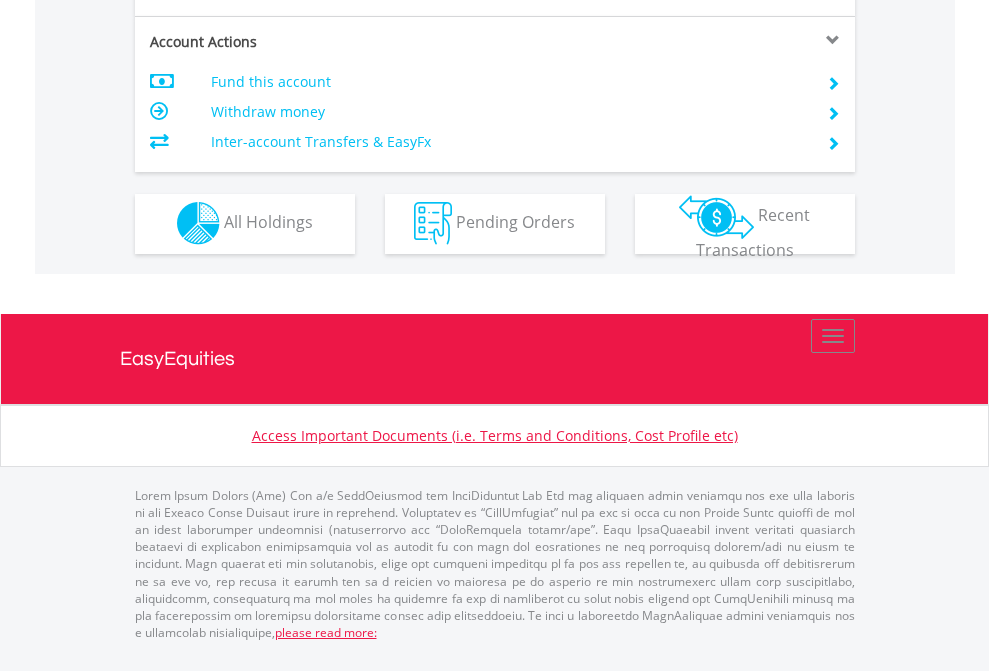 click on "Investment types" at bounding box center [706, -353] 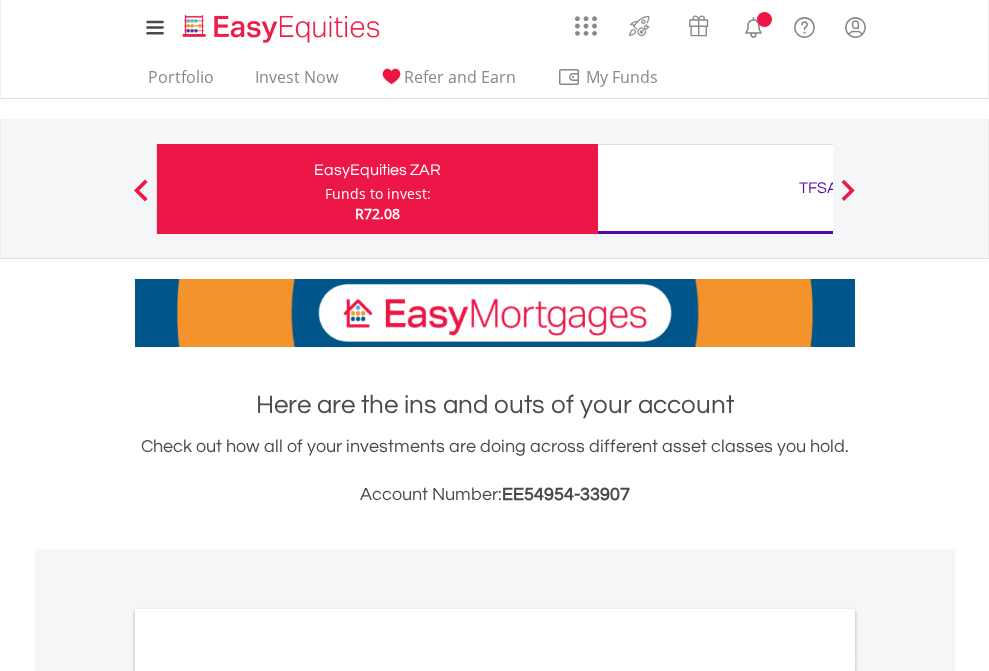 scroll, scrollTop: 0, scrollLeft: 0, axis: both 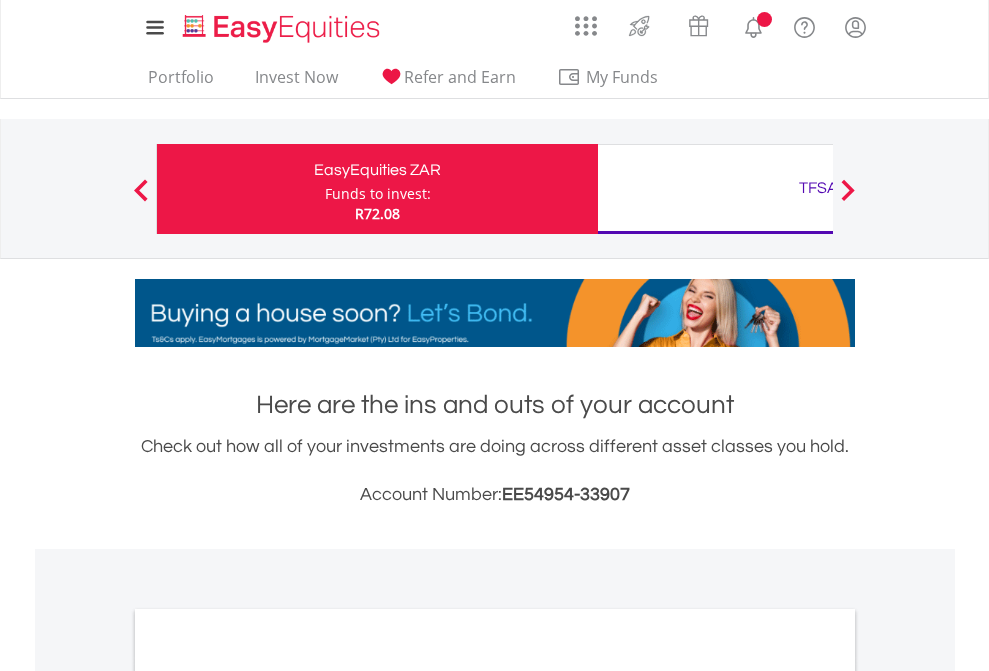 click on "All Holdings" at bounding box center (268, 1096) 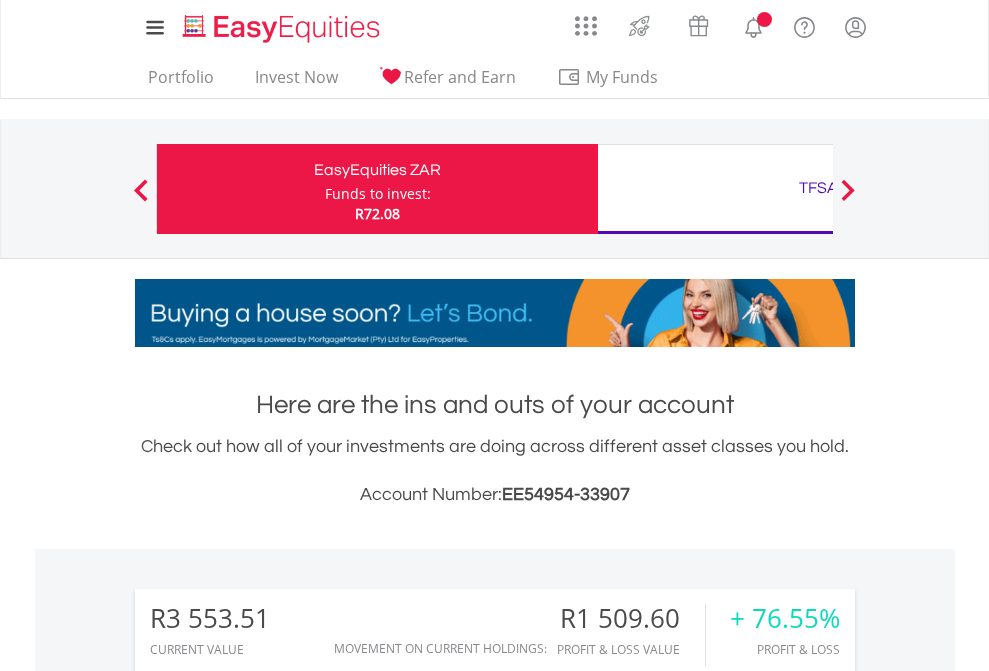 scroll, scrollTop: 1533, scrollLeft: 0, axis: vertical 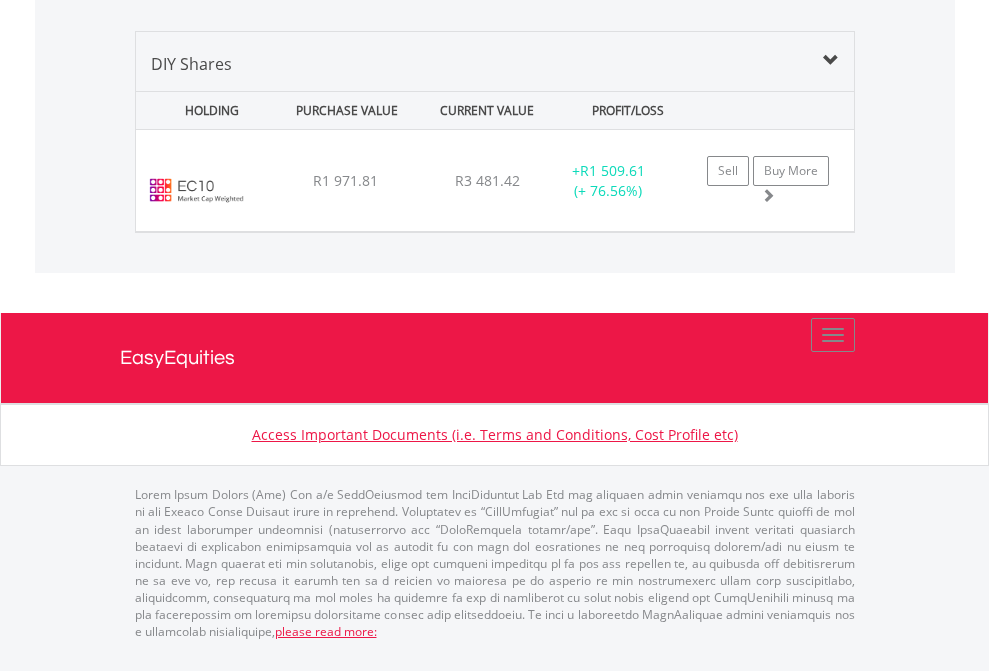 click on "TFSA" at bounding box center (818, -1379) 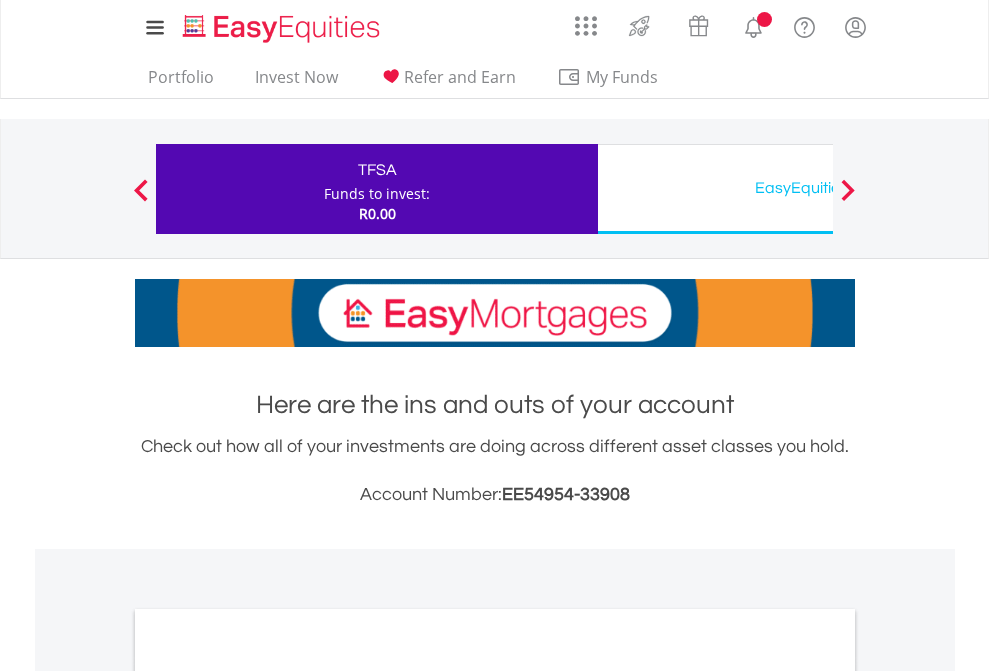scroll, scrollTop: 1202, scrollLeft: 0, axis: vertical 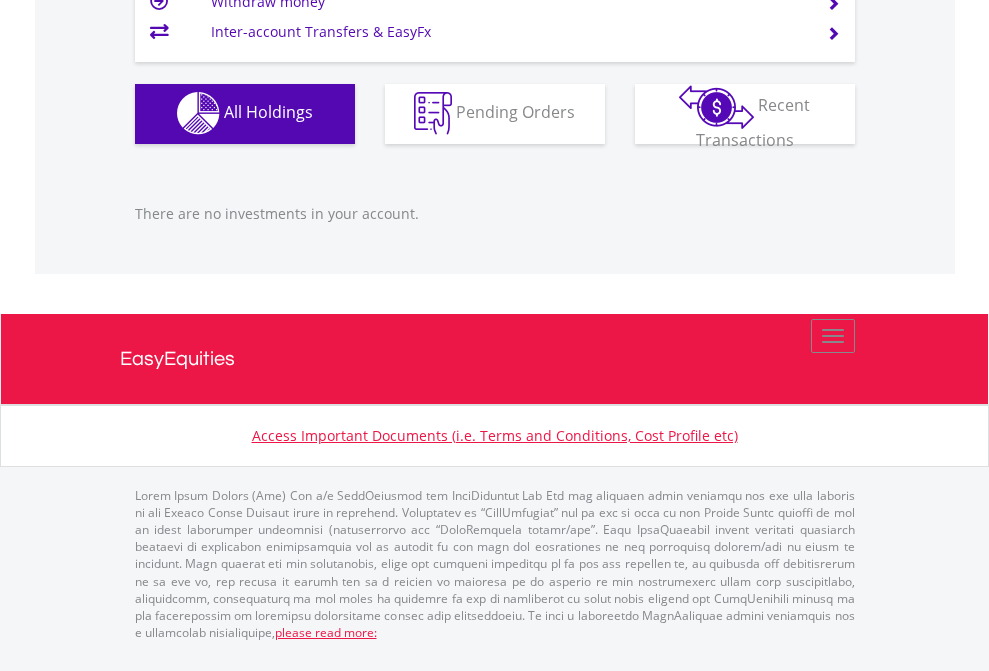 click on "EasyEquities USD" at bounding box center (818, -1142) 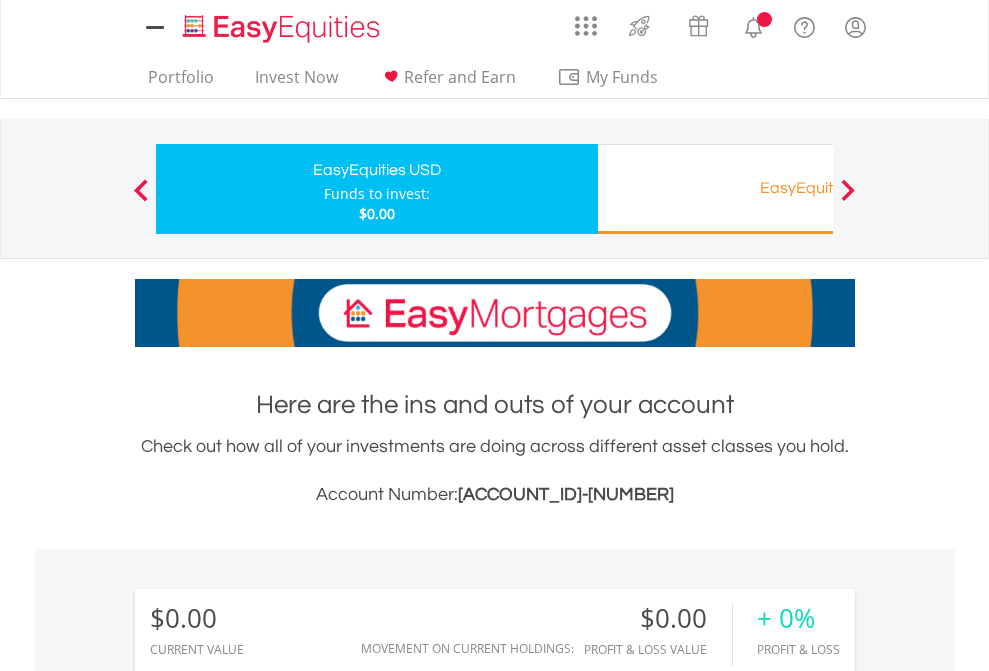 scroll, scrollTop: 0, scrollLeft: 0, axis: both 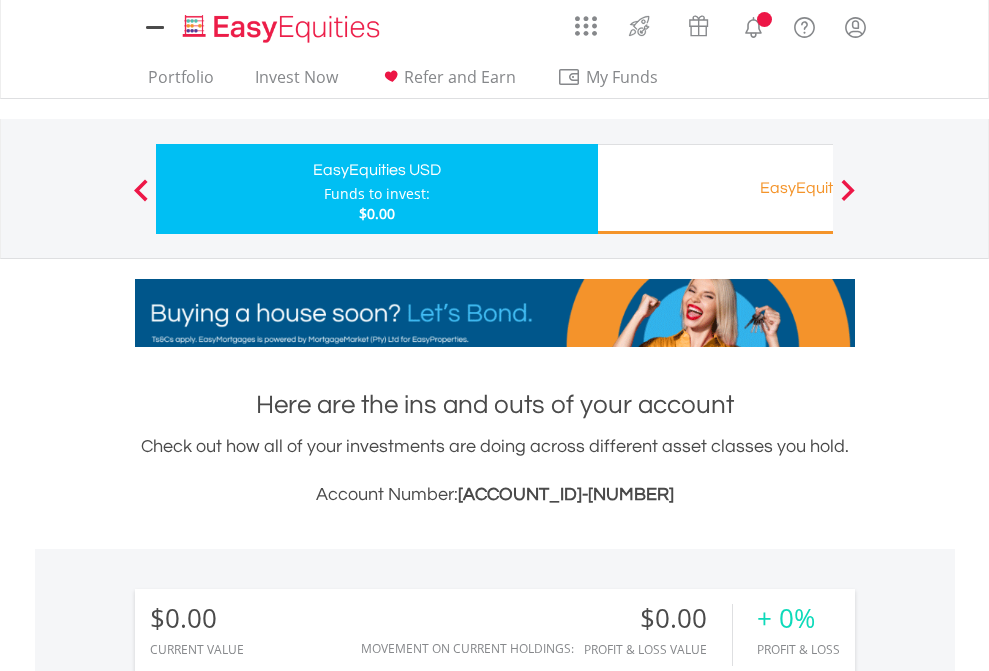 click on "All Holdings" at bounding box center [268, 1442] 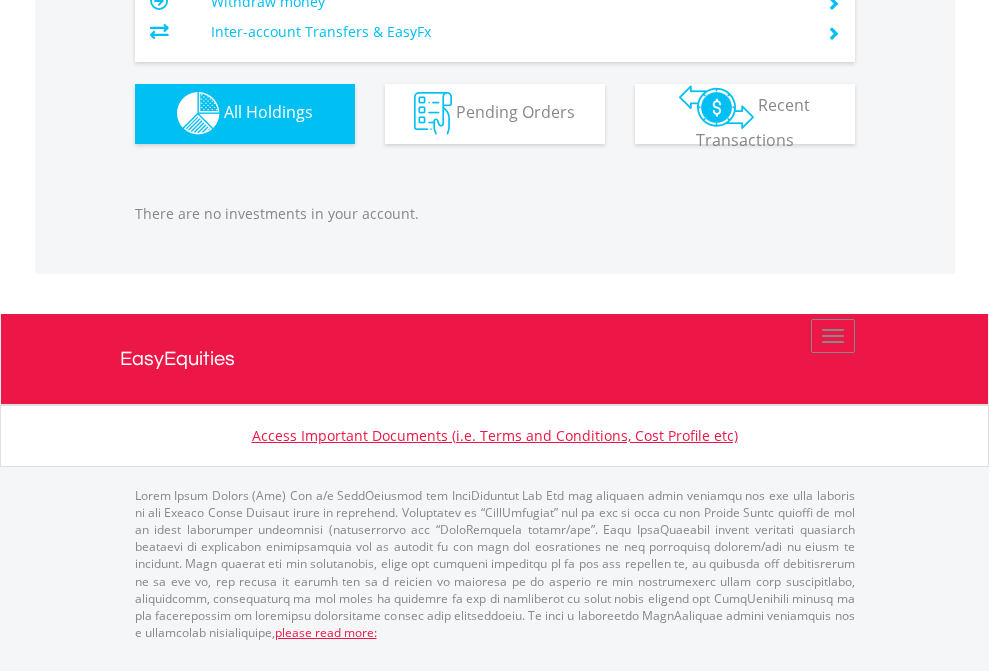 scroll, scrollTop: 1980, scrollLeft: 0, axis: vertical 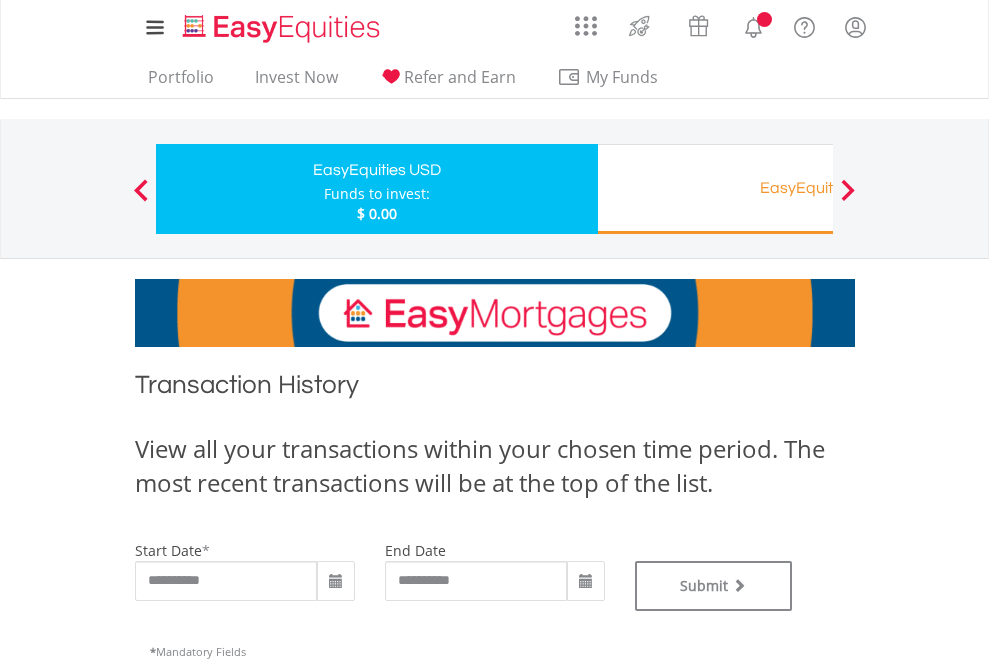 type on "**********" 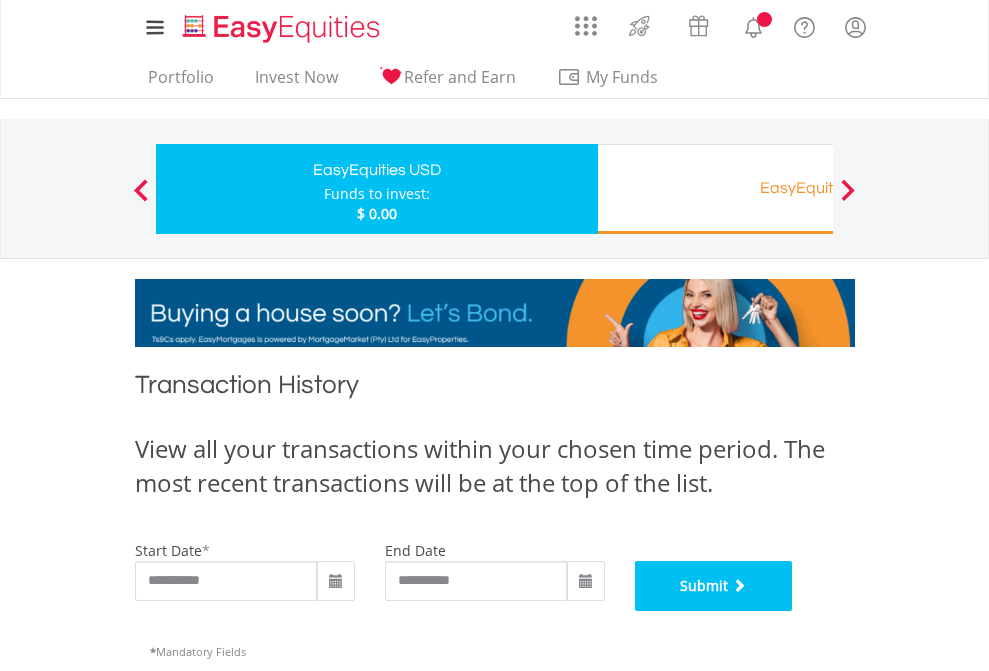 click on "Submit" at bounding box center (714, 586) 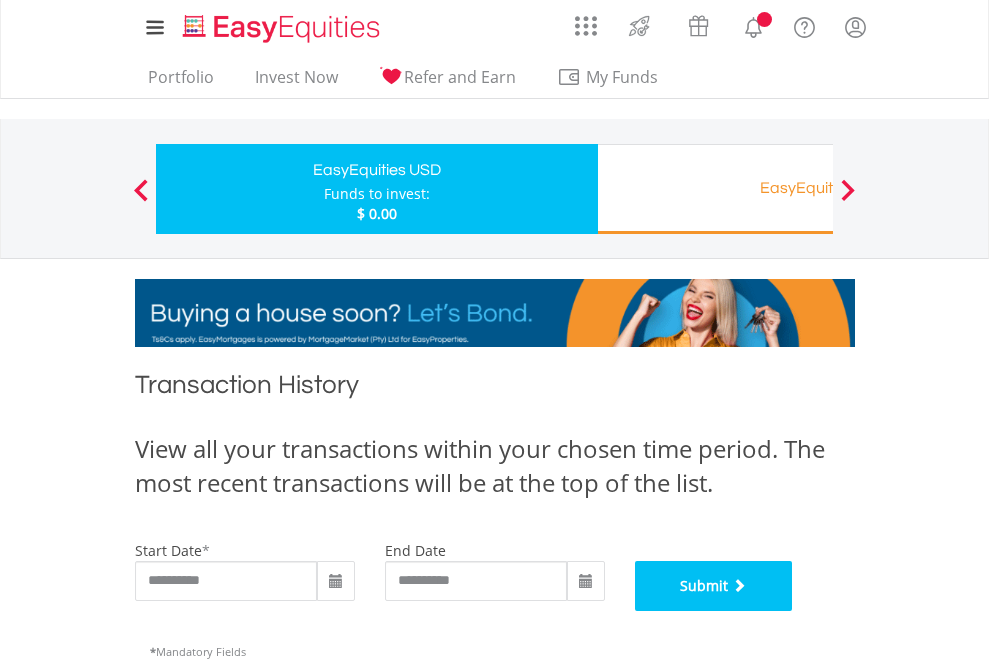 scroll, scrollTop: 811, scrollLeft: 0, axis: vertical 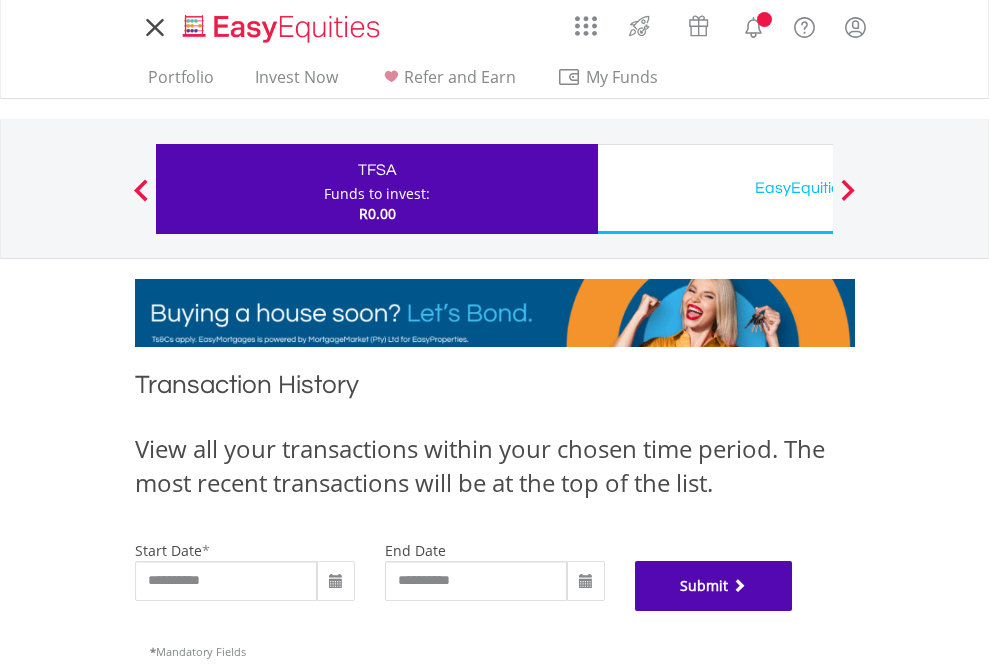click on "Submit" at bounding box center (714, 586) 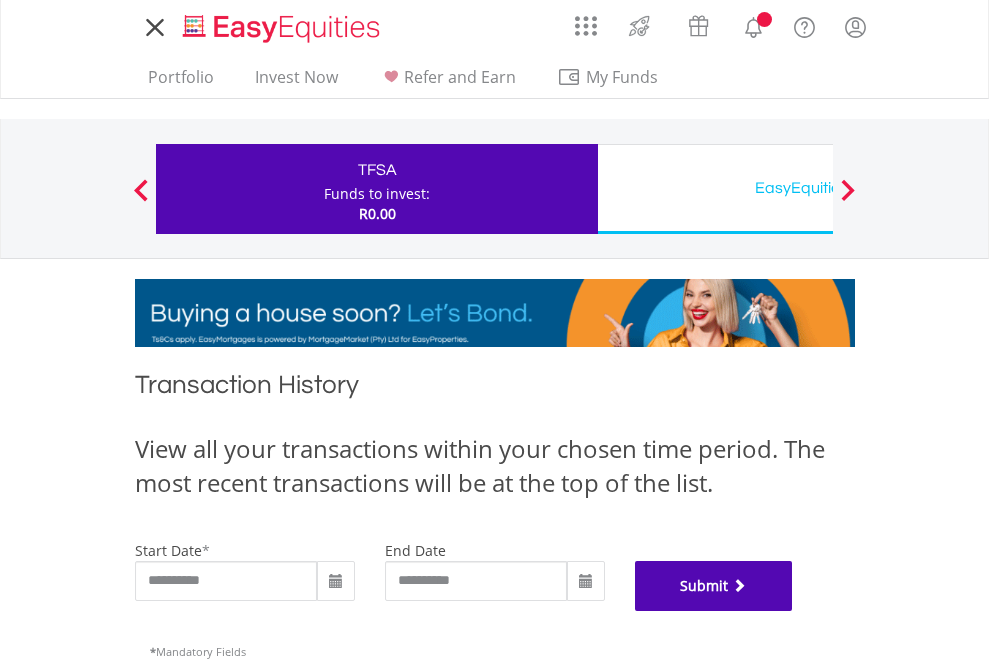 scroll, scrollTop: 811, scrollLeft: 0, axis: vertical 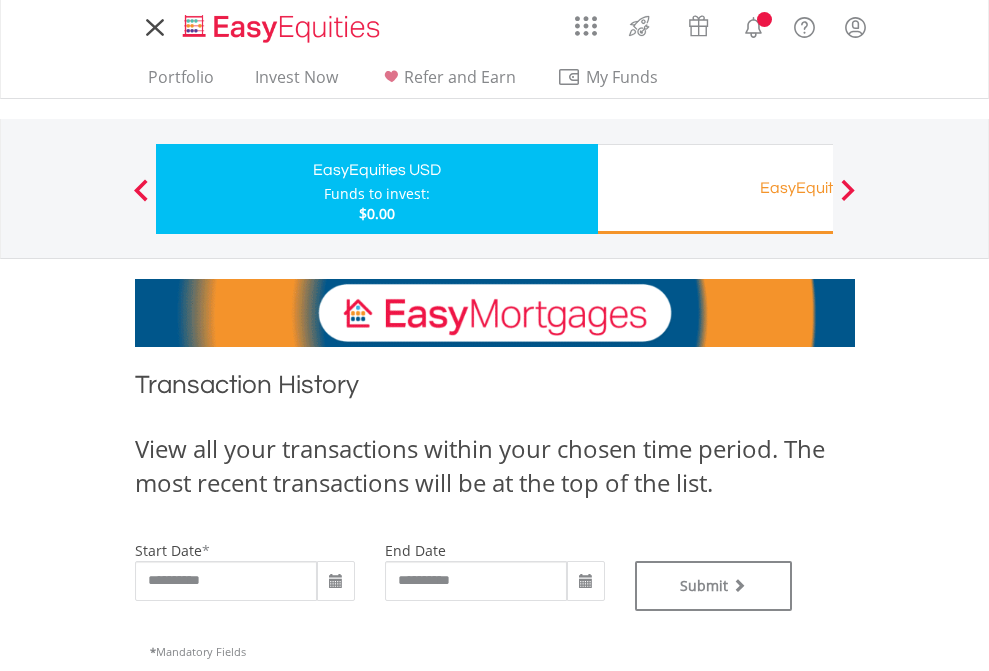 type on "**********" 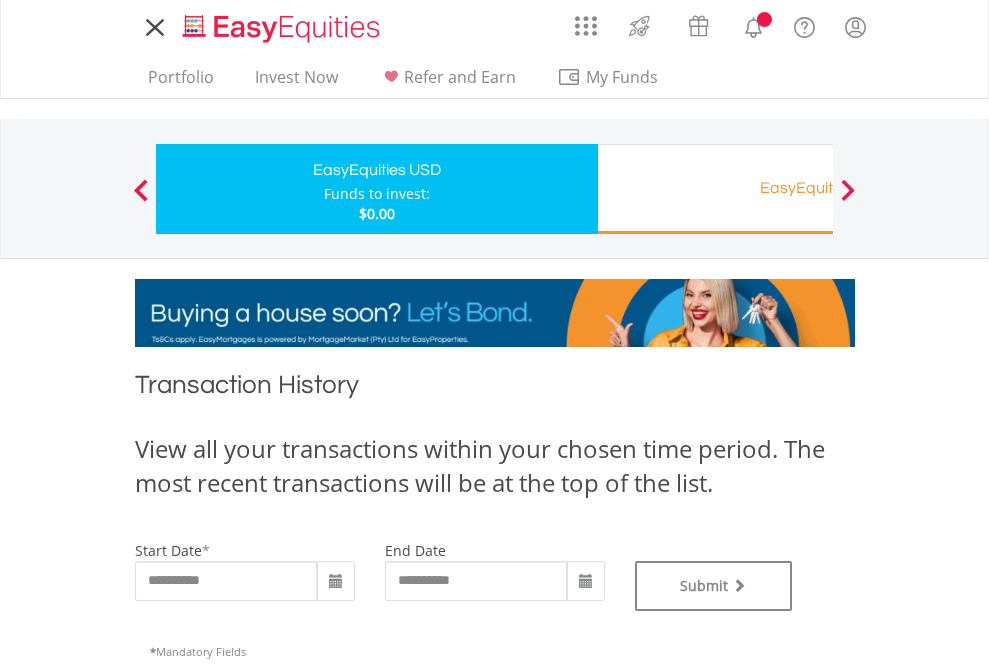 type on "**********" 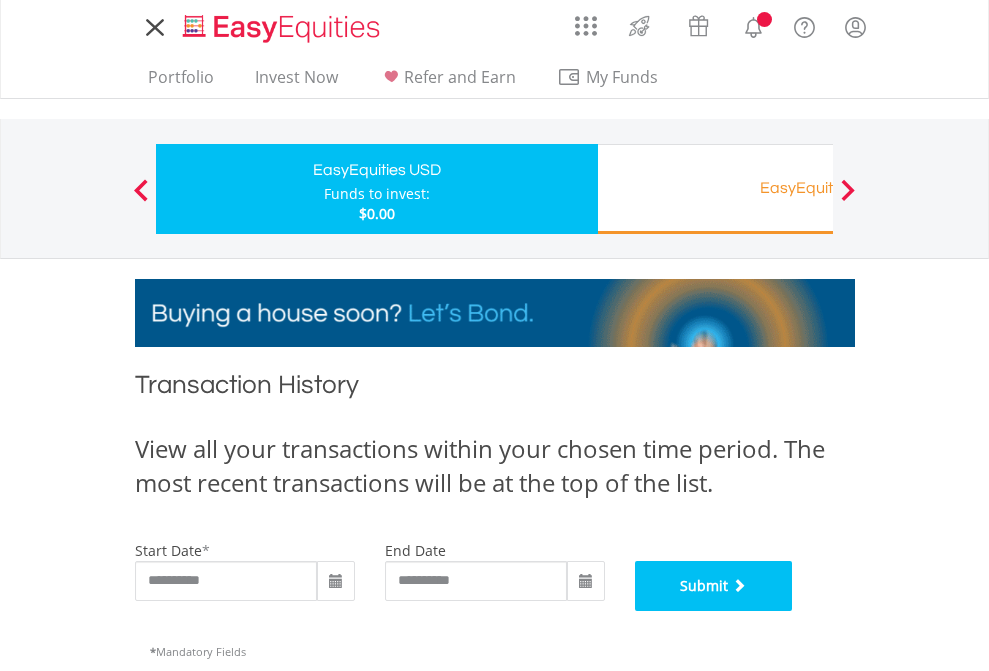 click on "Submit" at bounding box center [714, 586] 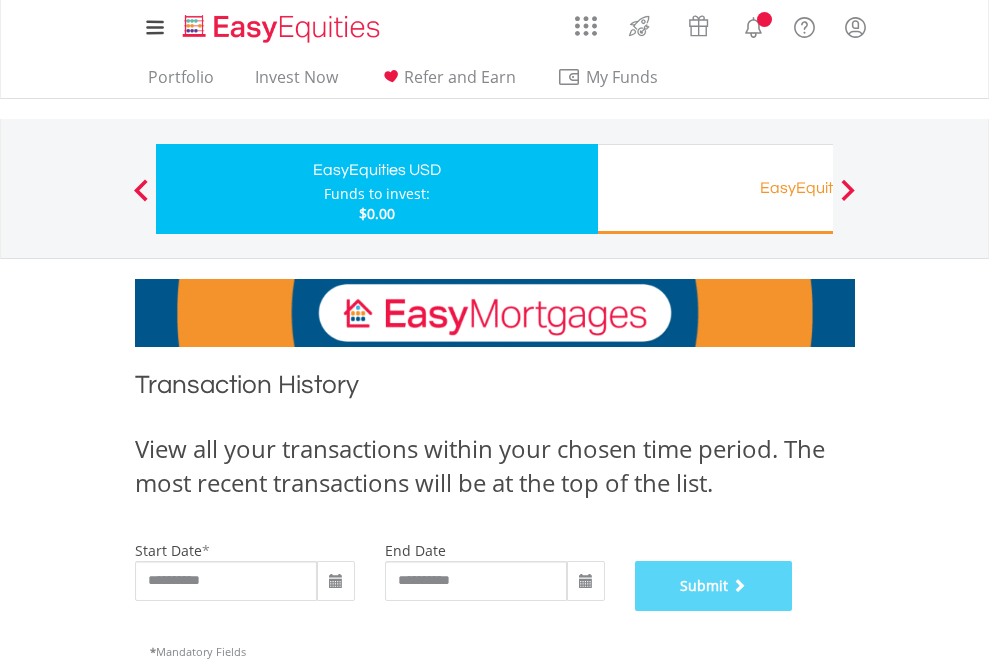 scroll, scrollTop: 811, scrollLeft: 0, axis: vertical 